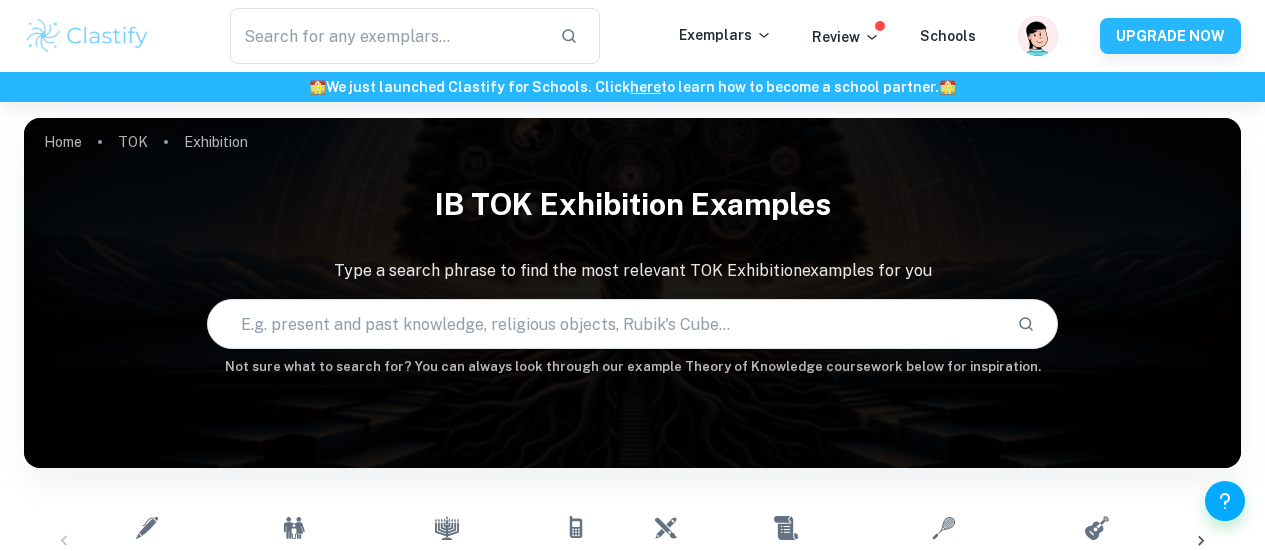 scroll, scrollTop: 418, scrollLeft: 0, axis: vertical 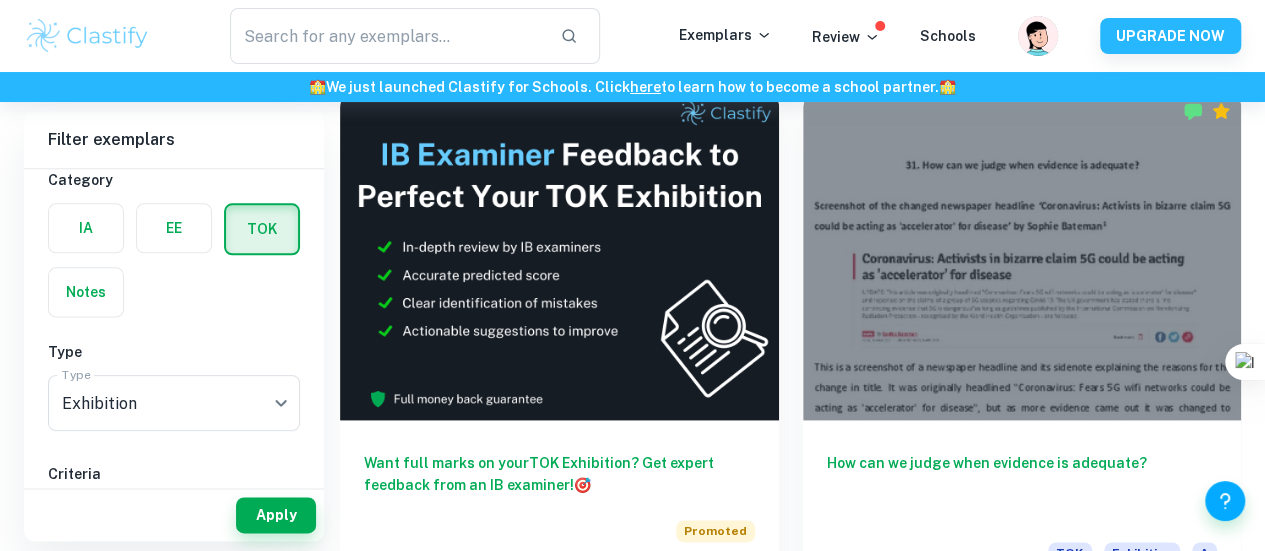 click on "What is the relationship between personal experience and knowledge?" at bounding box center [559, 1013] 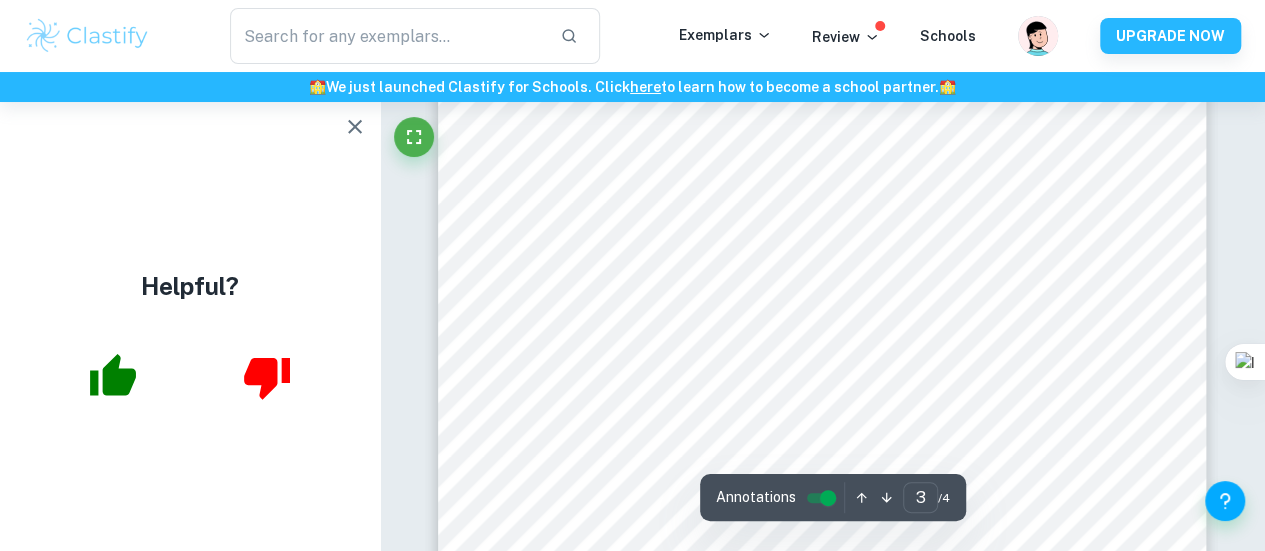scroll, scrollTop: 2672, scrollLeft: 0, axis: vertical 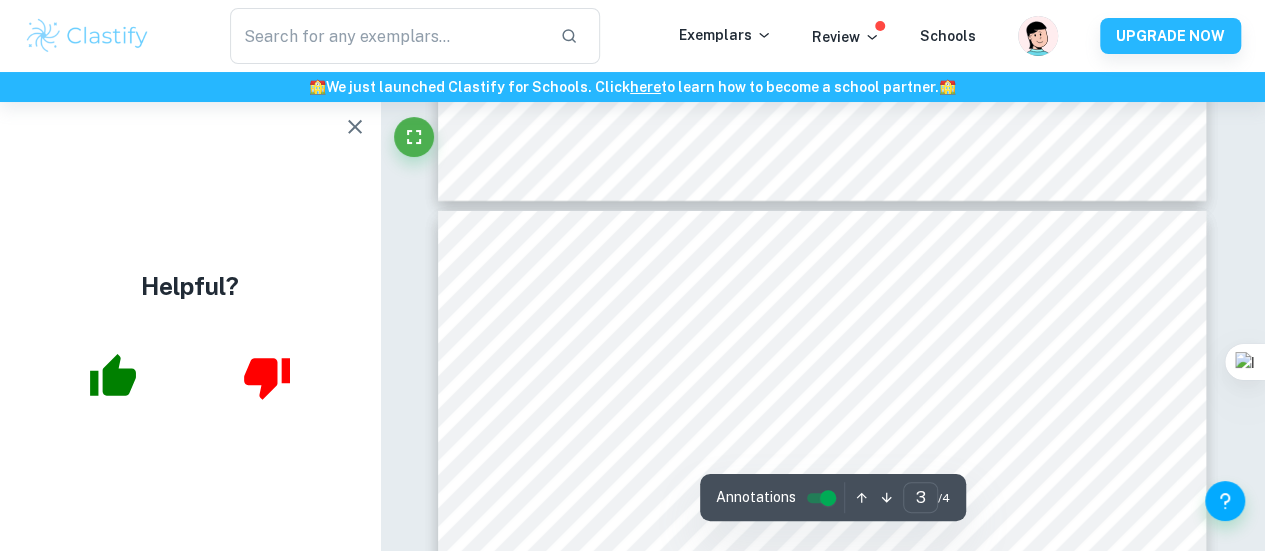 type on "4" 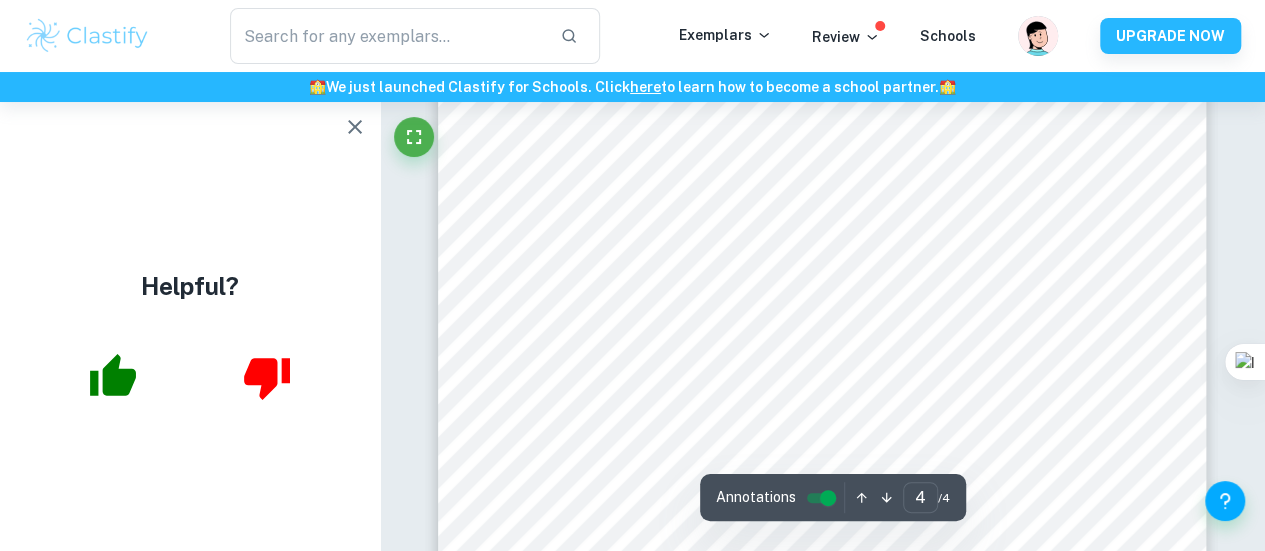 scroll, scrollTop: 3338, scrollLeft: 0, axis: vertical 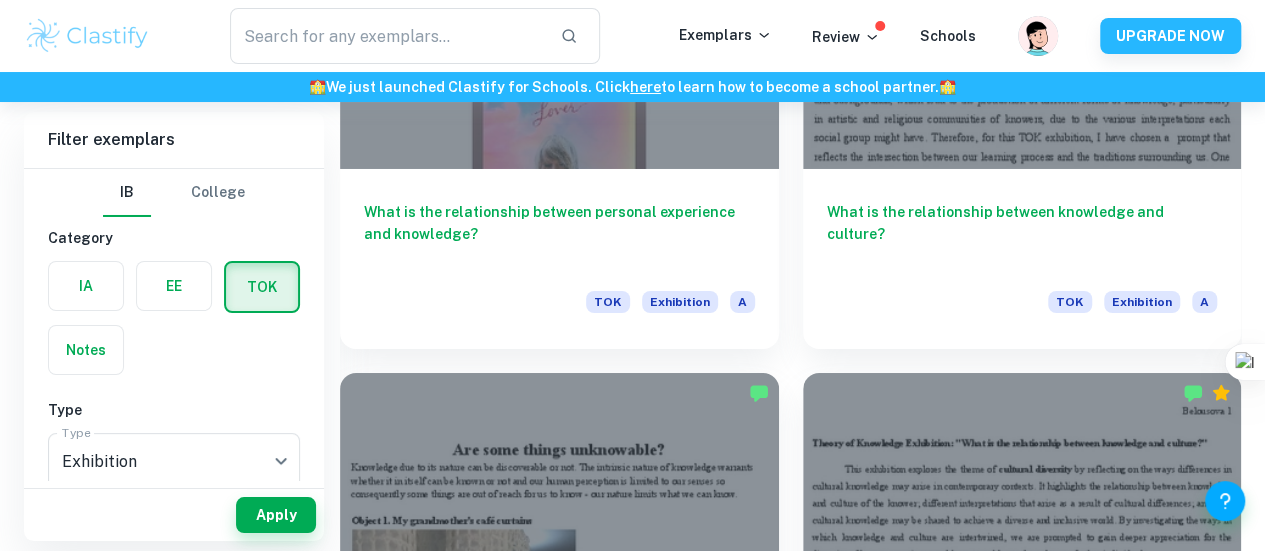 click on "Can new knowledge change established values or beliefs? TOK Exhibition A" at bounding box center (1022, 2919) 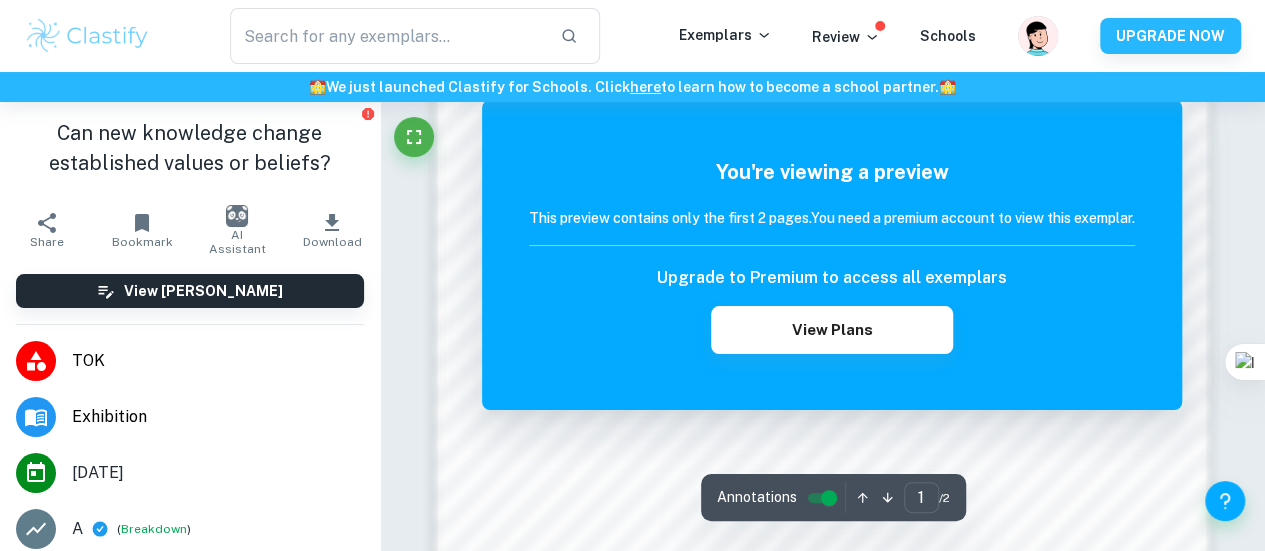 scroll, scrollTop: 1886, scrollLeft: 0, axis: vertical 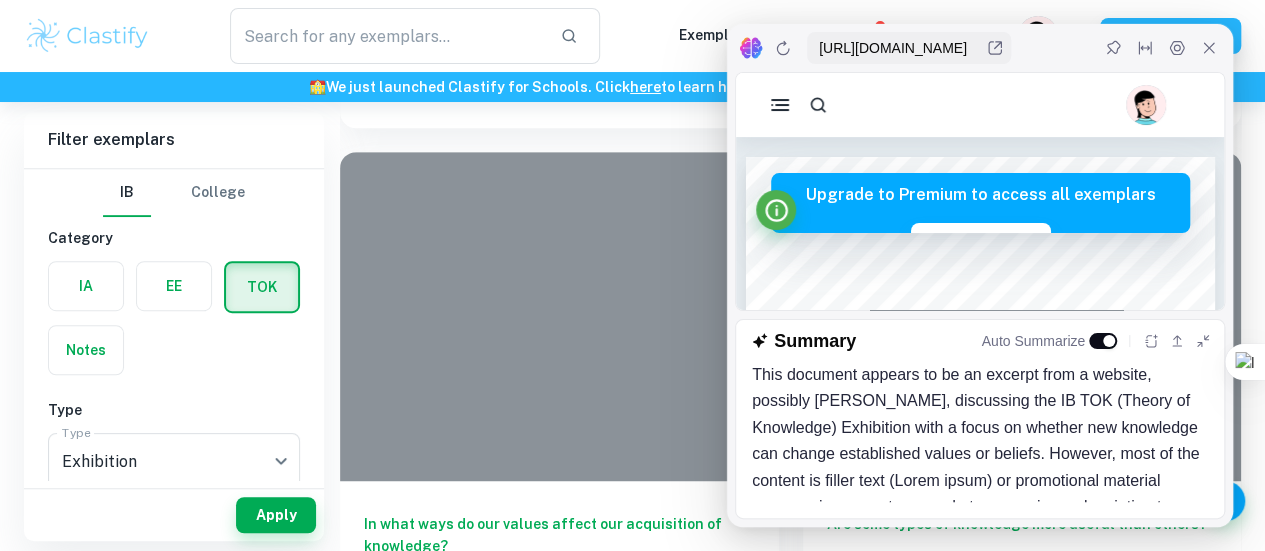 click on "Home TOK Exhibition IB TOK Exhibition examples Type a search phrase to find the most relevant    TOK   Exhibition  examples for you ​ Not sure what to search for? You can always look through our example Theory of Knowledge coursework below for inspiration. Personal Objects Family Memorabilia Religious Artifacts Technology Art Historical Documents Sports Equipment Musical Instruments Fashion Items Crafts and Hobbies Educational Materials Toys and Games Photographs Literature Jewelry Furniture All TOK Exhibition Examples Filter Filter exemplars IB College Category IA EE TOK Notes Type Type Exhibition Exhibition Type Criteria Select Grade A B C D E Session May 2026 May 2025 November 2024 May 2024 November 2023 May 2023 November 2022 May 2022 November 2021 May 2021 Other   Apply Filter exemplars IB College Category IA EE TOK Notes Type Type Exhibition Exhibition Type Criteria Select Grade A B C D E Session May 2026 May 2025 November 2024 May 2024 November 2023 May 2023 November 2022 May 2022 November 2021 Other" at bounding box center (632, 2293) 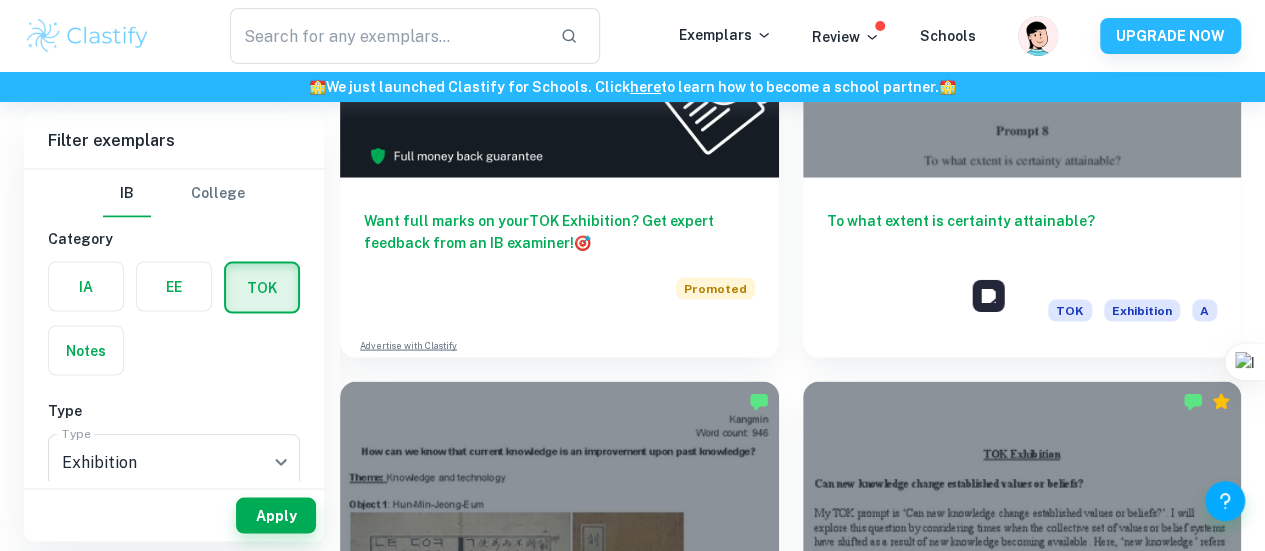 scroll, scrollTop: 5560, scrollLeft: 0, axis: vertical 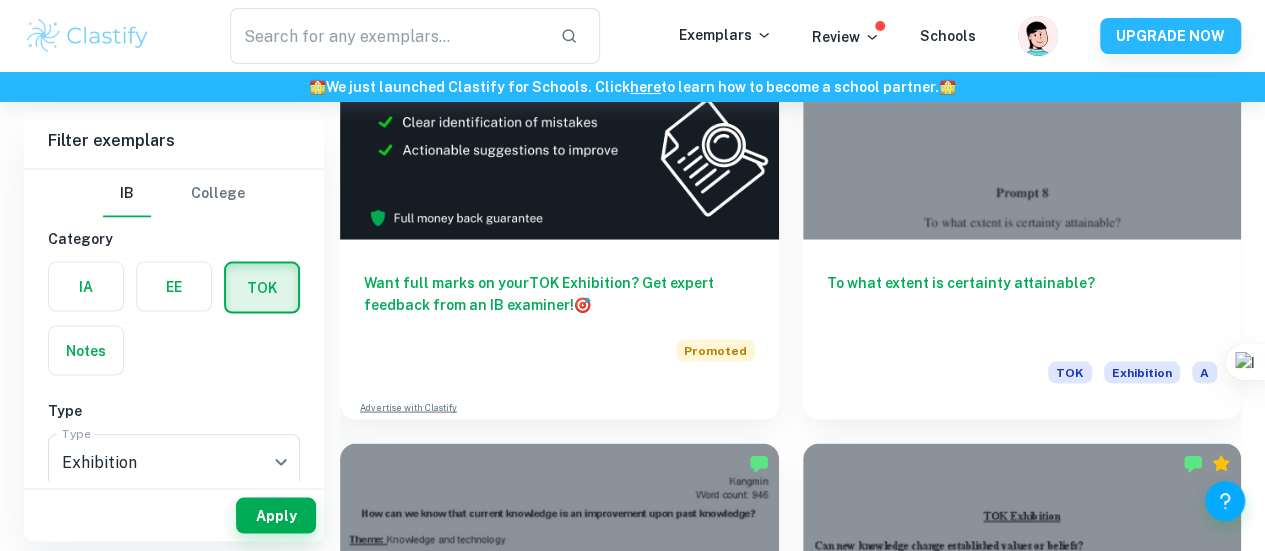 click on "Can new knowledge change established values or beliefs?" at bounding box center [1022, 5095] 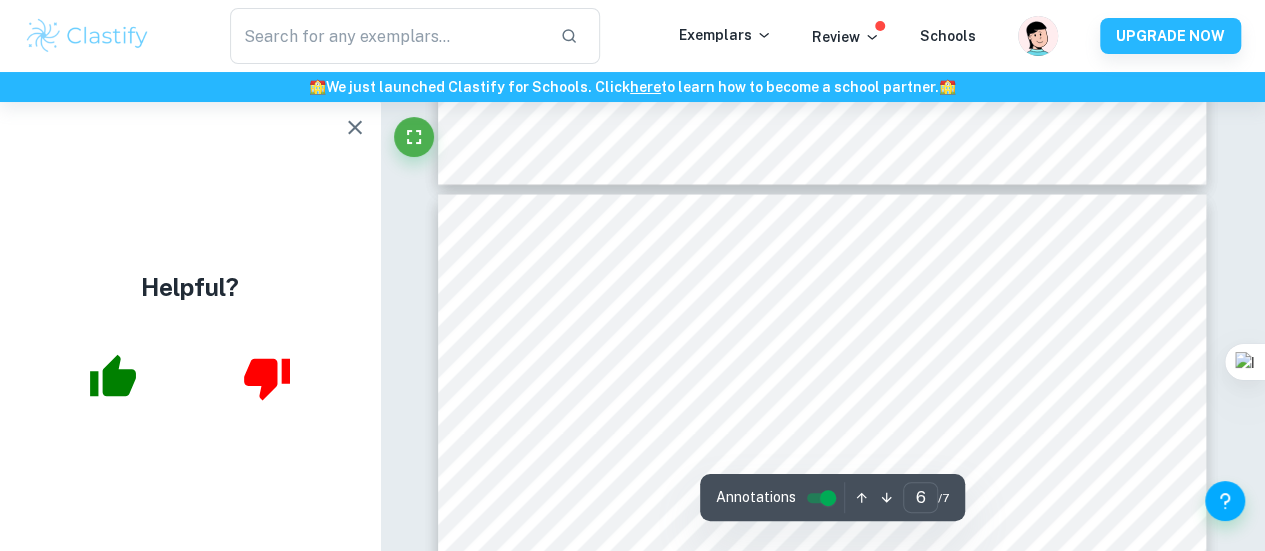 scroll, scrollTop: 5652, scrollLeft: 0, axis: vertical 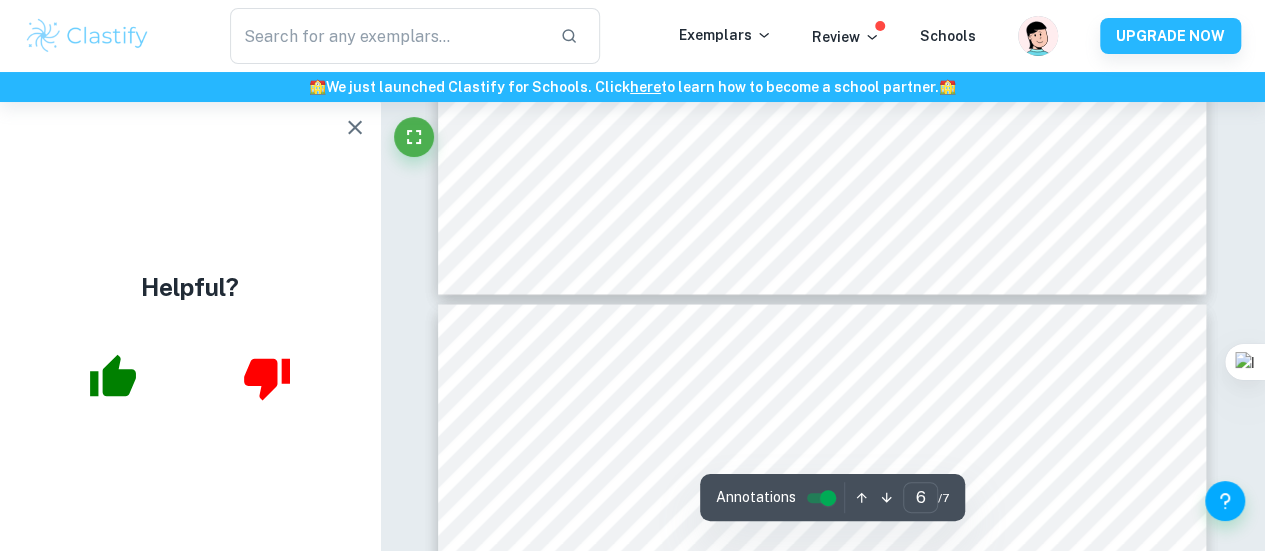 type on "5" 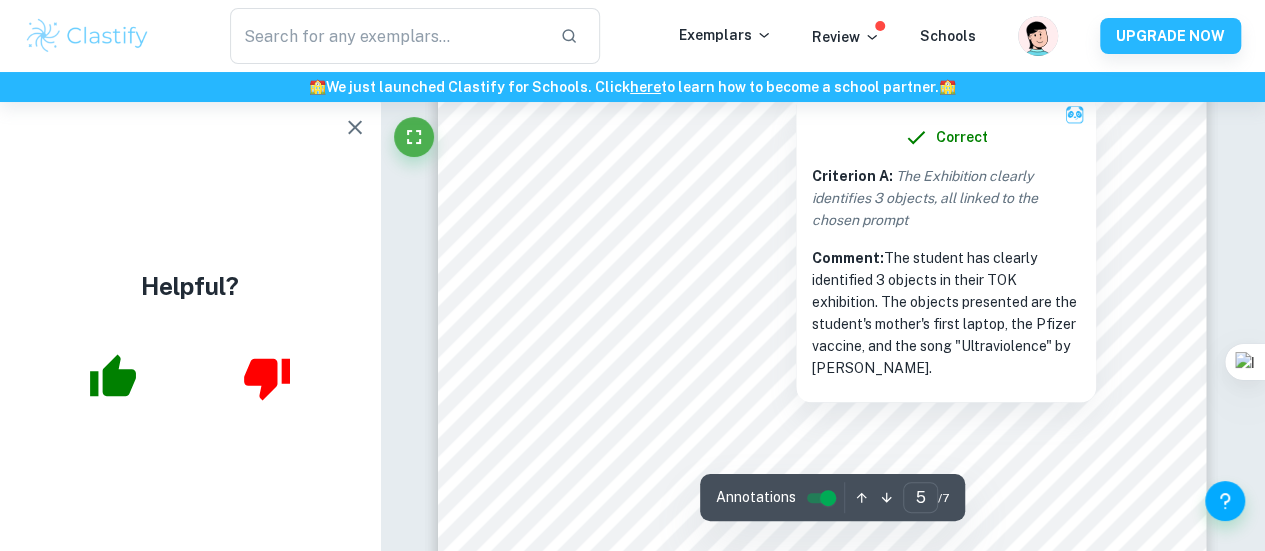 scroll, scrollTop: 5391, scrollLeft: 0, axis: vertical 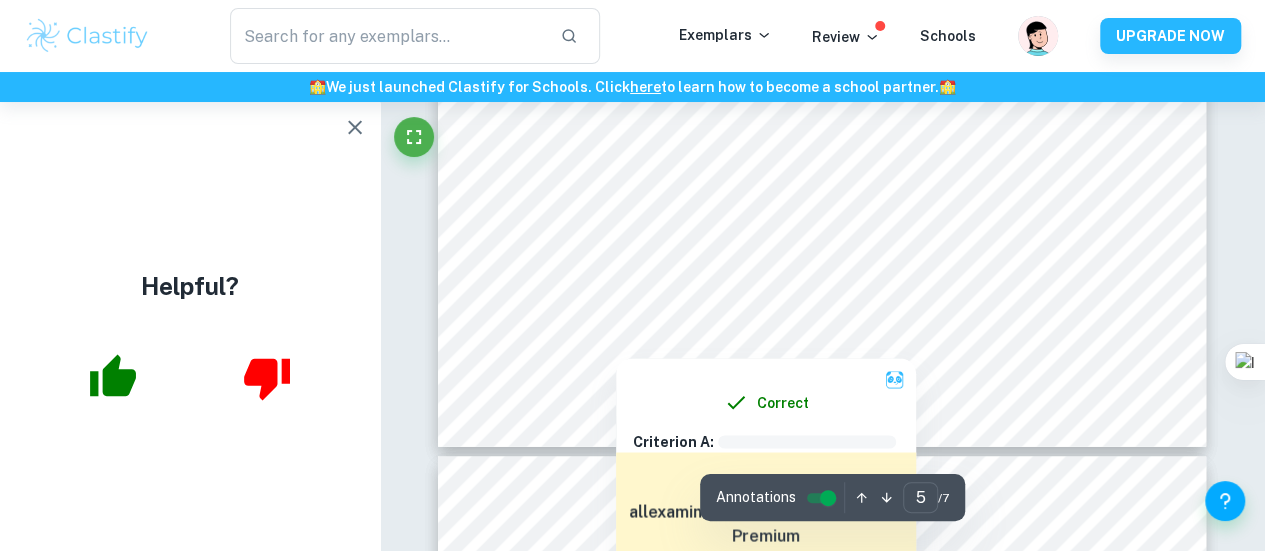 click at bounding box center [801, 237] 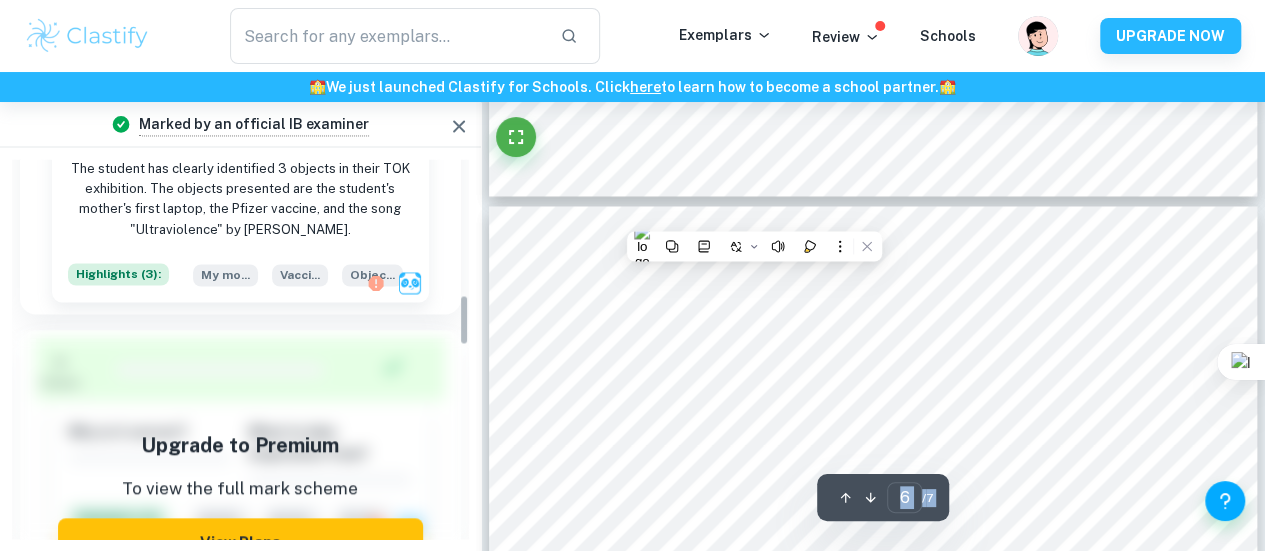 scroll, scrollTop: 986, scrollLeft: 0, axis: vertical 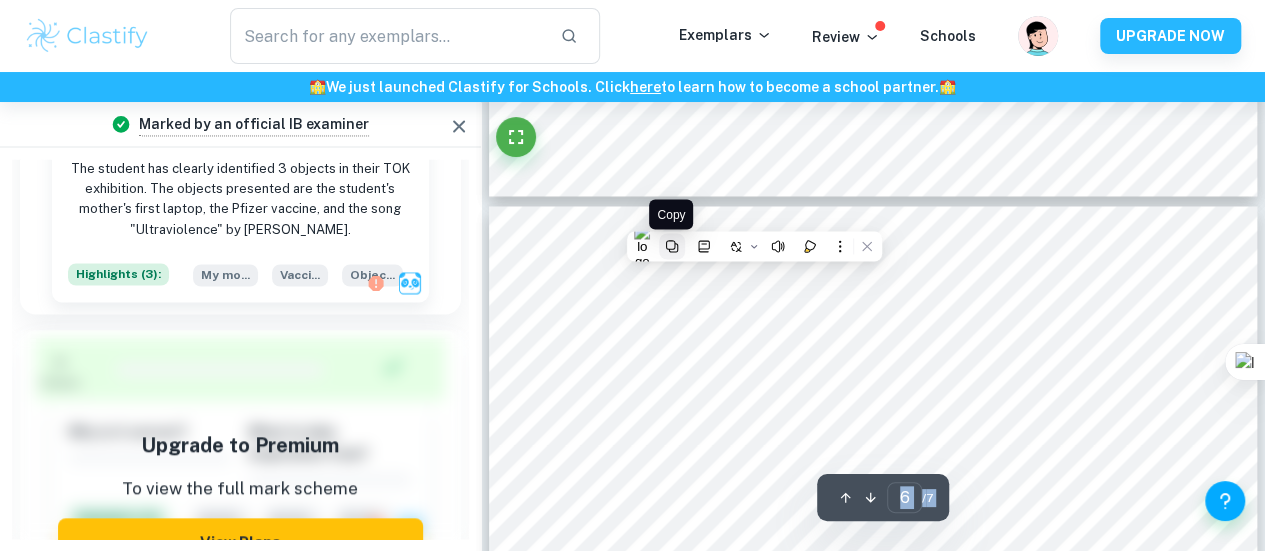 click 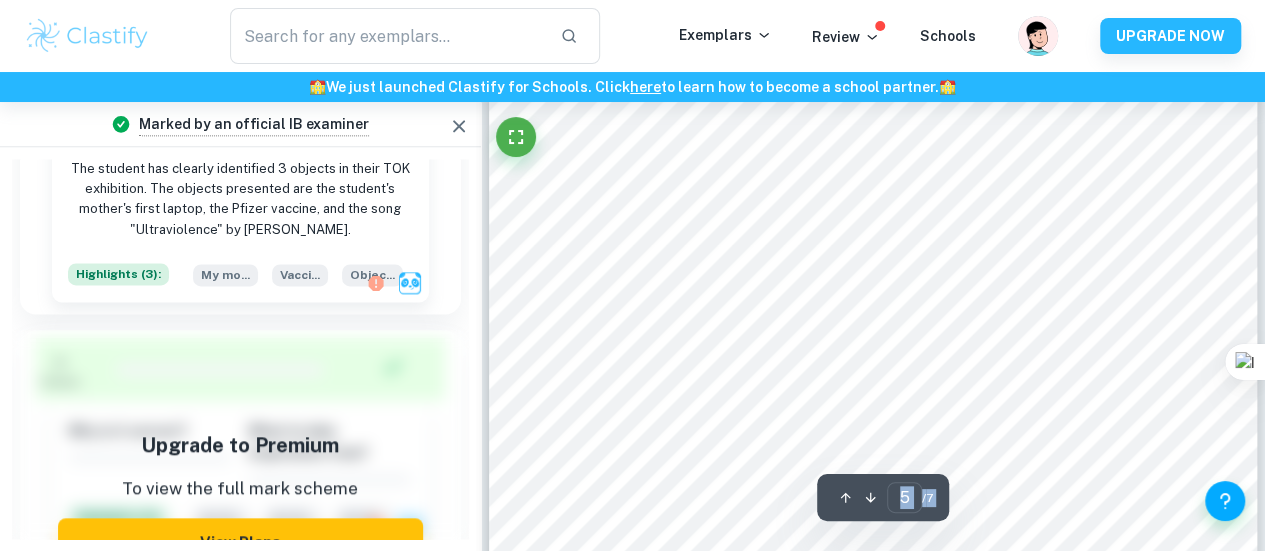 scroll, scrollTop: 5011, scrollLeft: 0, axis: vertical 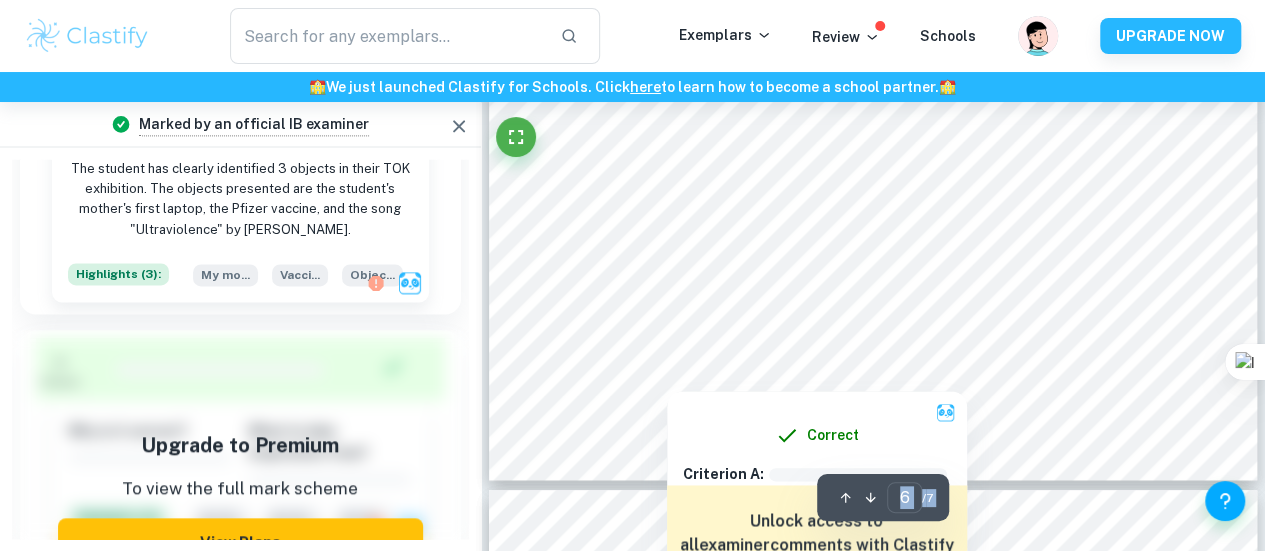 type on "5" 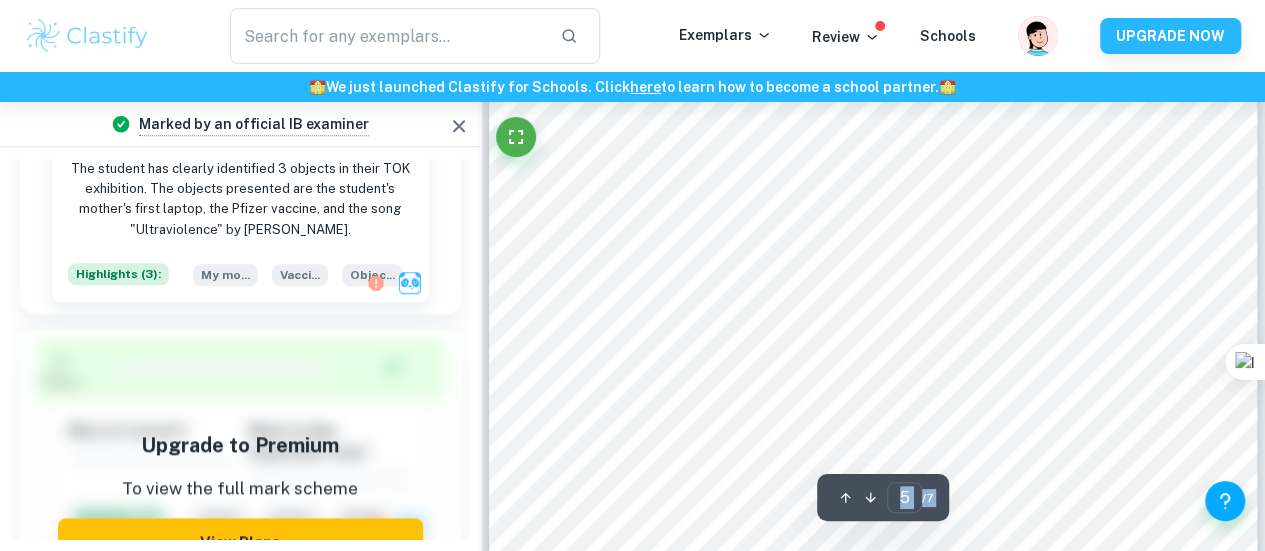 scroll, scrollTop: 4768, scrollLeft: 0, axis: vertical 